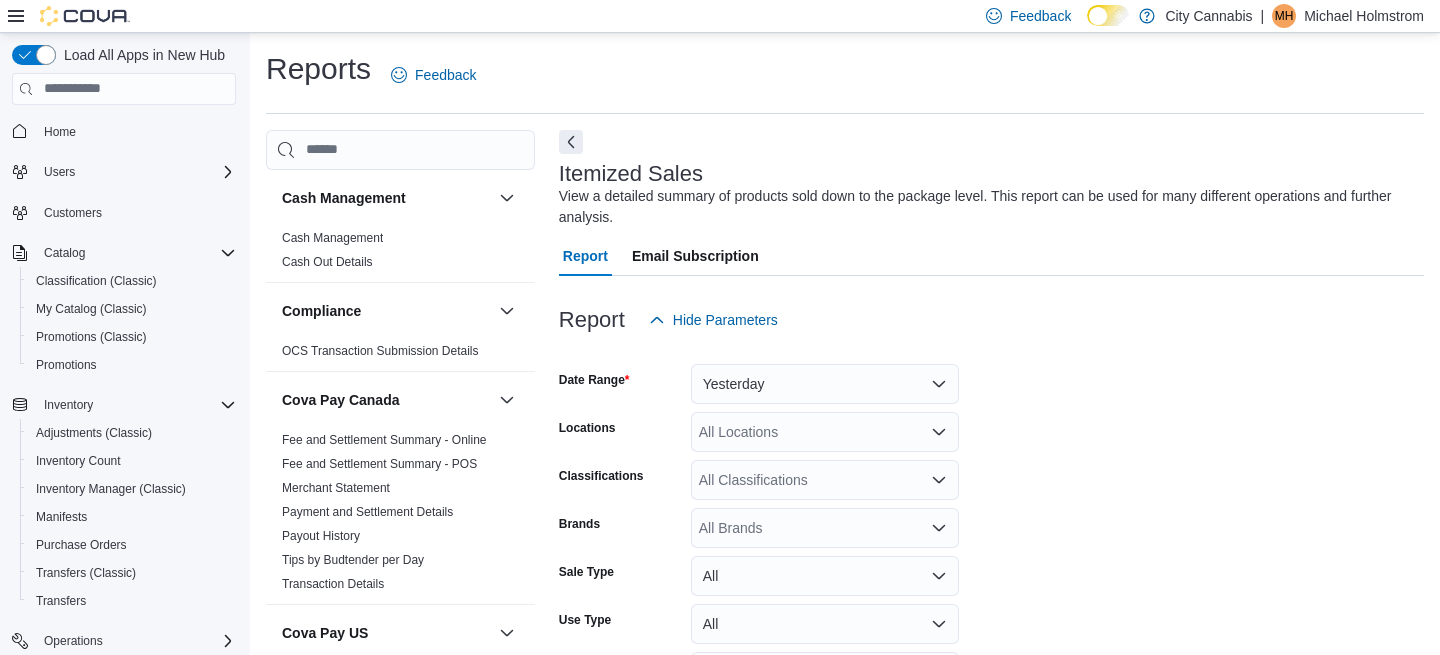 scroll, scrollTop: 720, scrollLeft: 0, axis: vertical 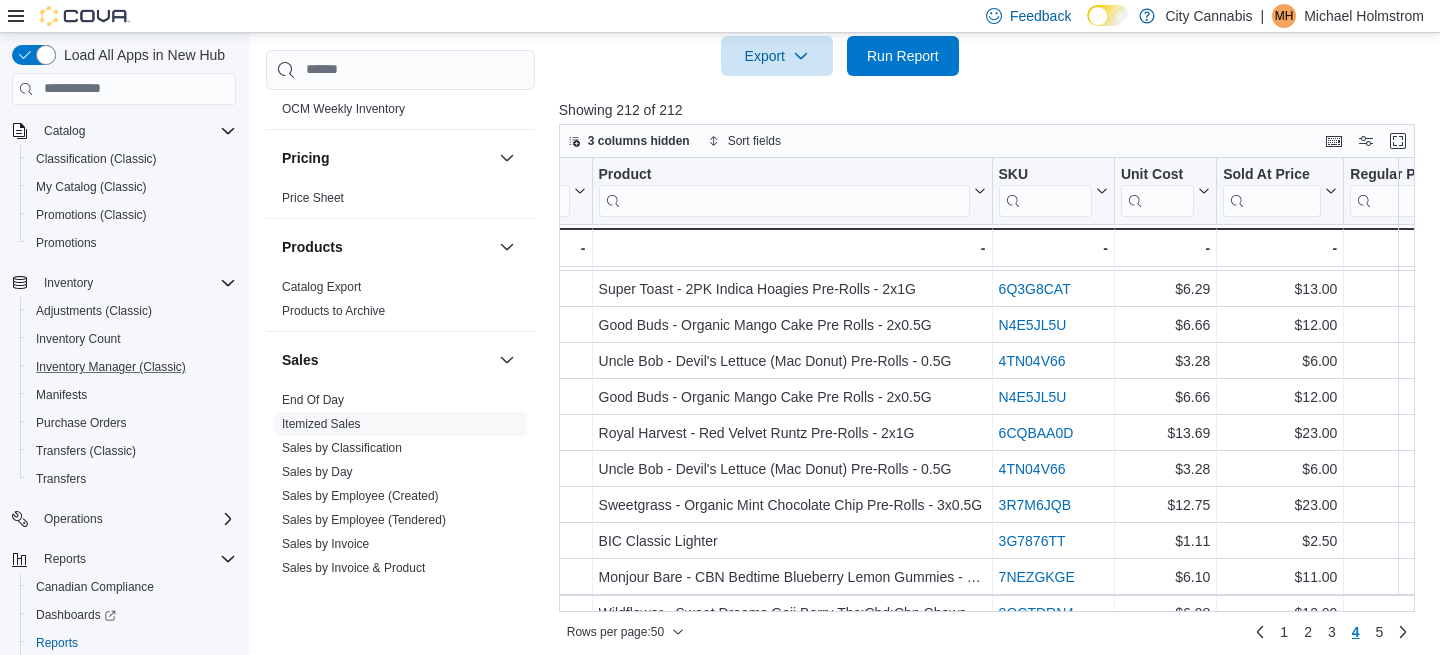 click on "Inventory Manager (Classic)" at bounding box center (132, 367) 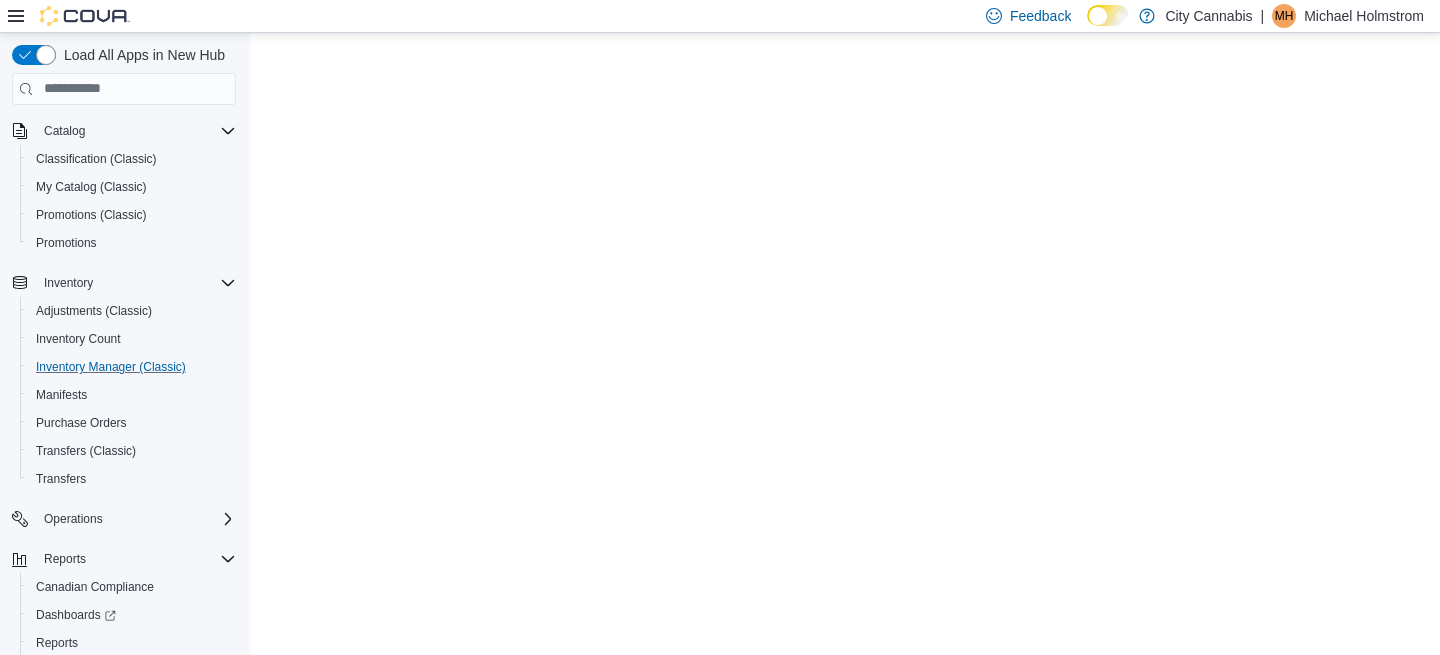 scroll, scrollTop: 0, scrollLeft: 0, axis: both 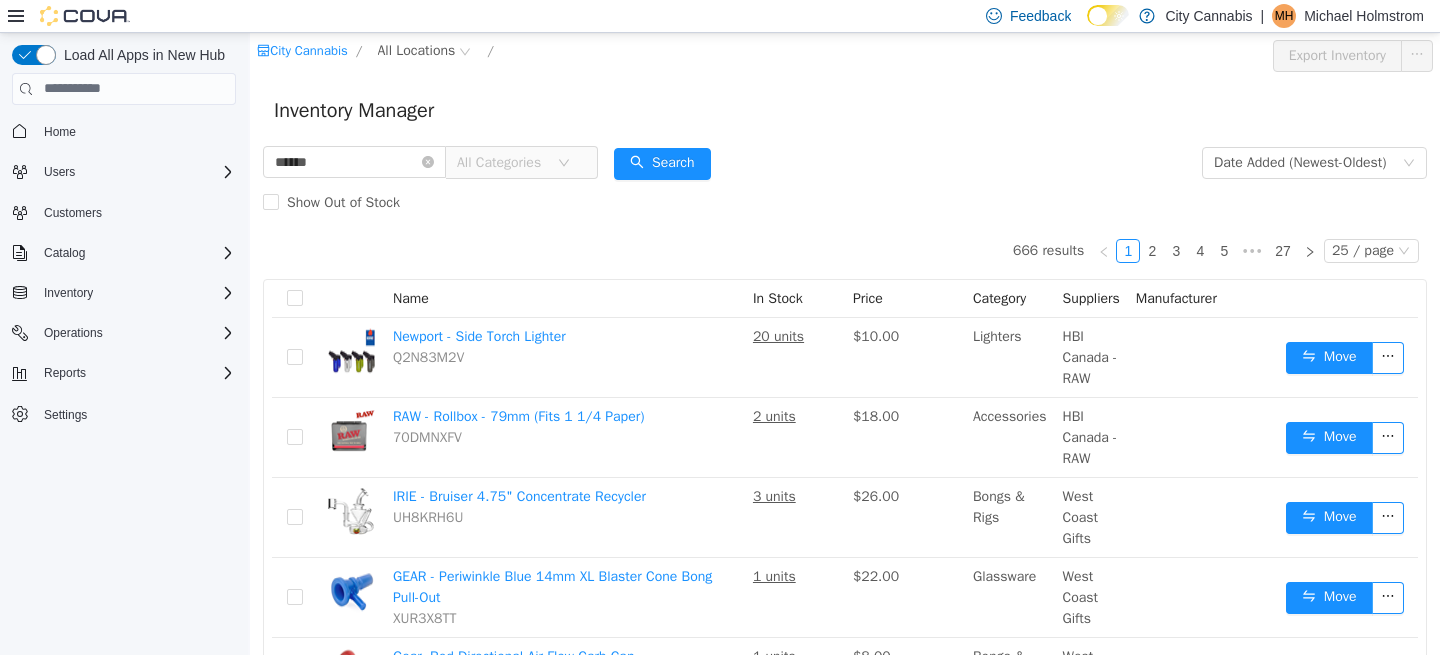 type on "******" 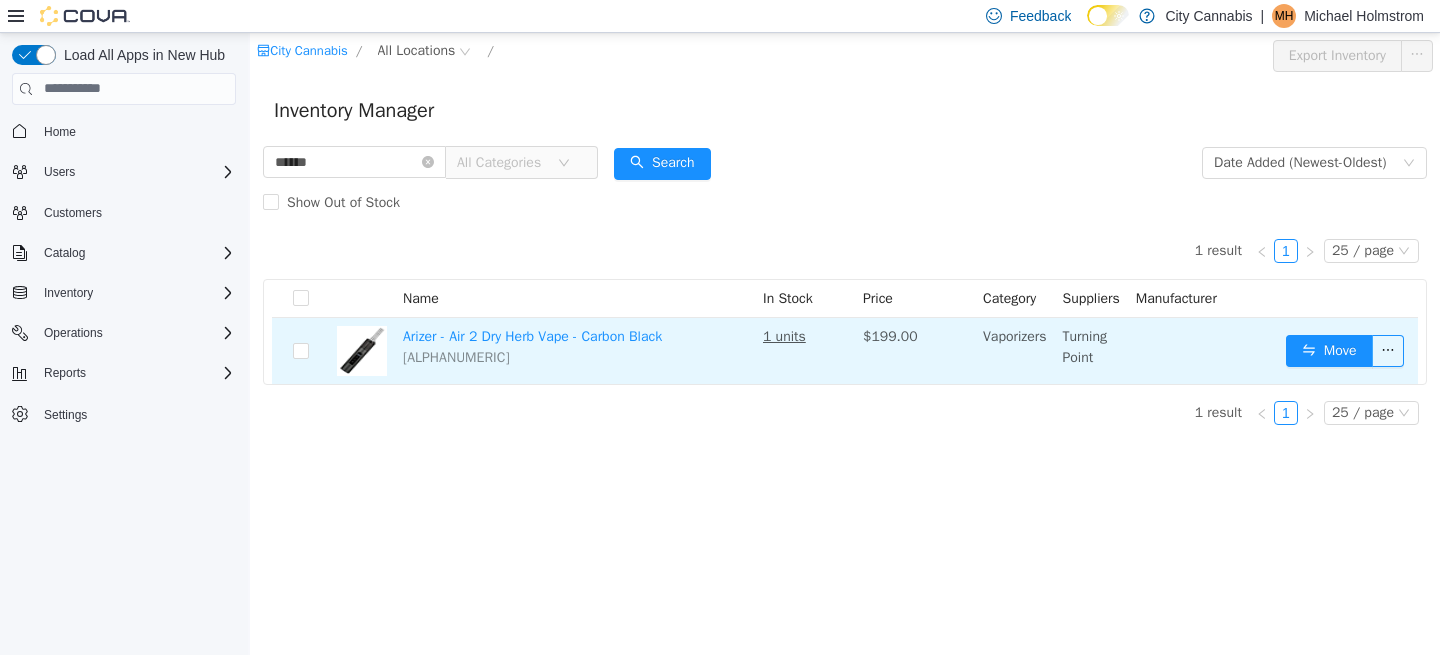 click on "Arizer - Air 2 Dry Herb Vape - Carbon Black 7AH54QHP" at bounding box center (575, 350) 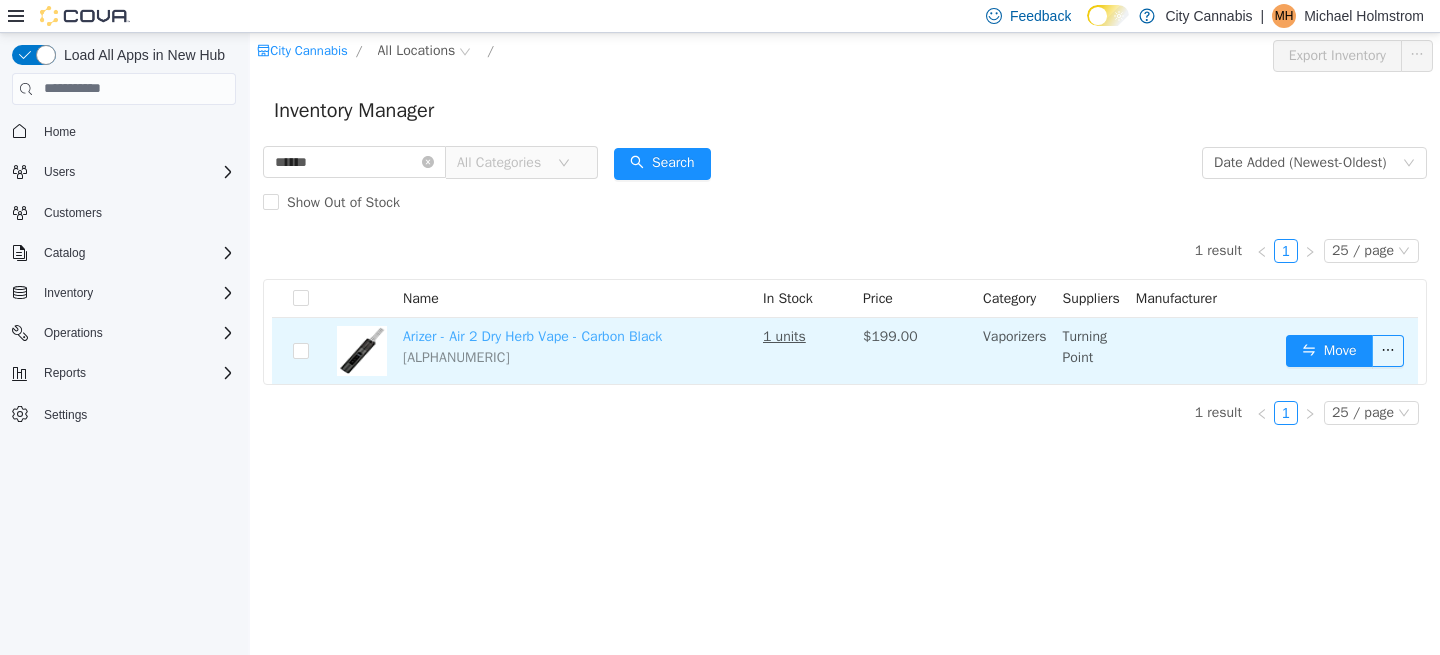 click on "Arizer - Air 2 Dry Herb Vape - Carbon Black" at bounding box center [532, 335] 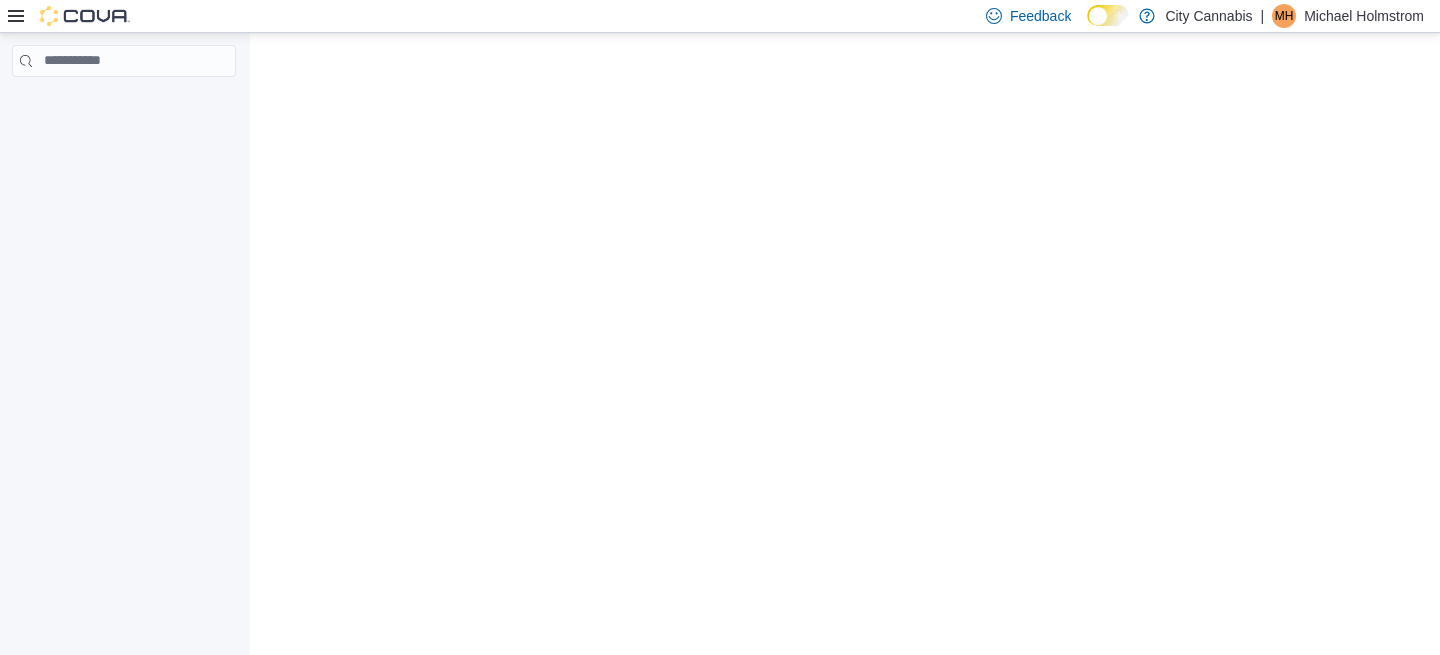 scroll, scrollTop: 0, scrollLeft: 0, axis: both 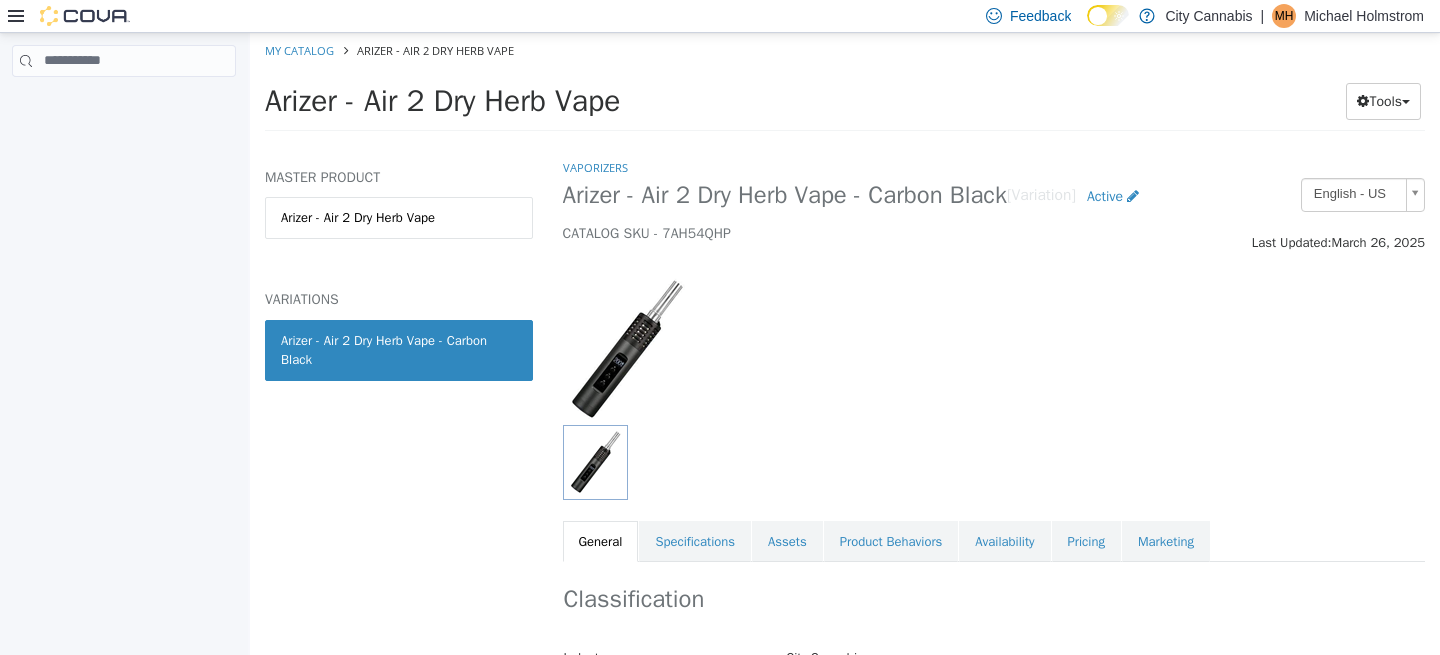 click on "Pricing" at bounding box center (1086, 541) 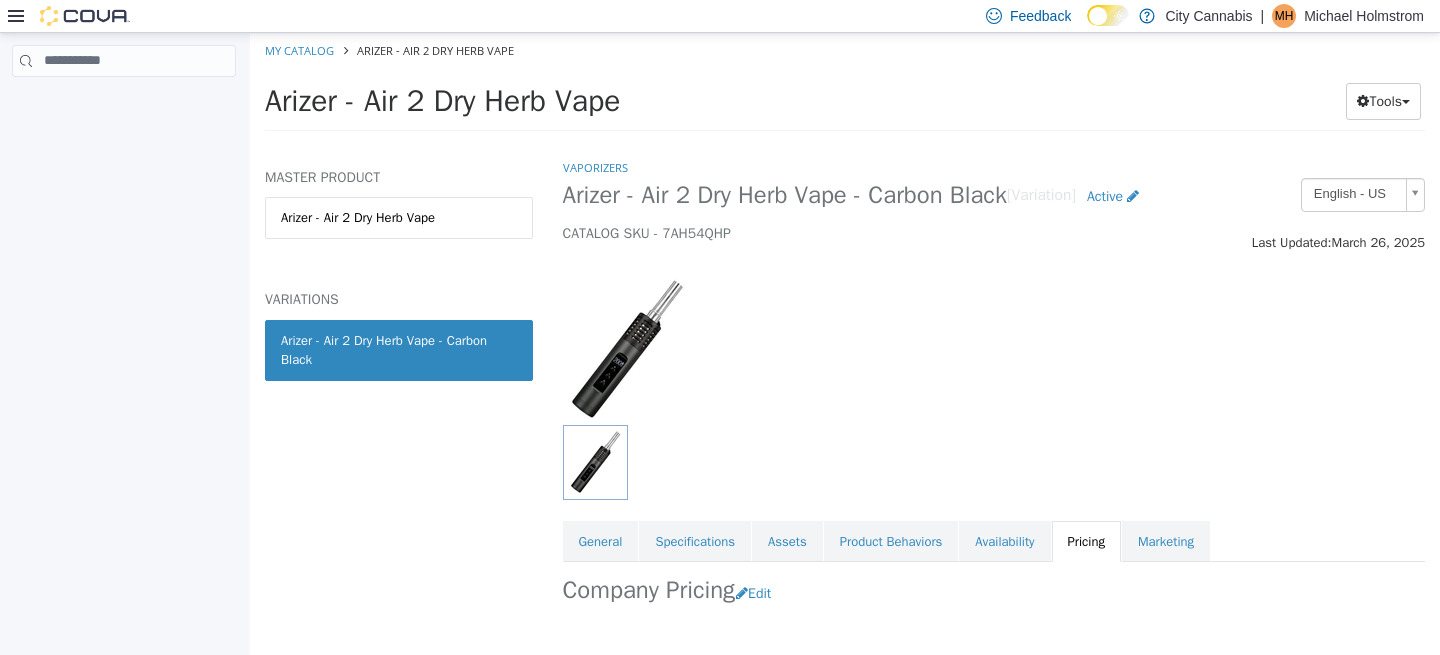 scroll, scrollTop: 219, scrollLeft: 0, axis: vertical 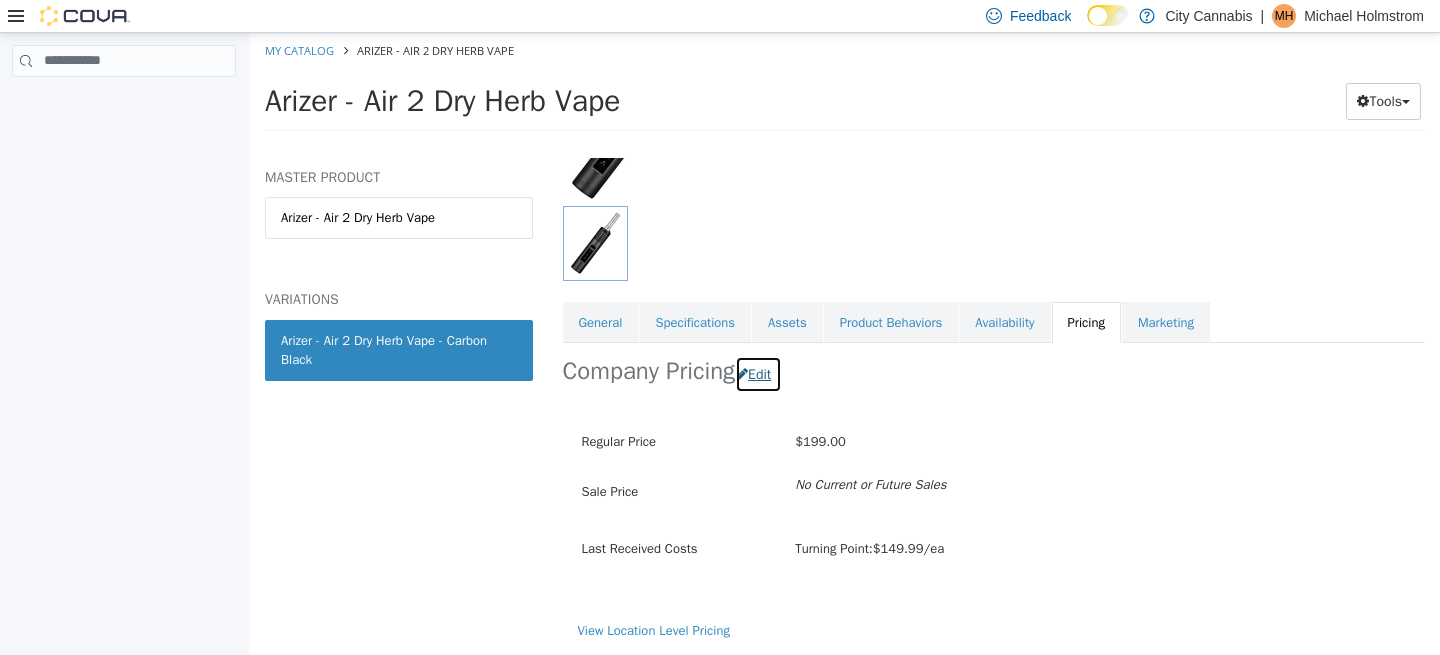 click on "Edit" at bounding box center [758, 373] 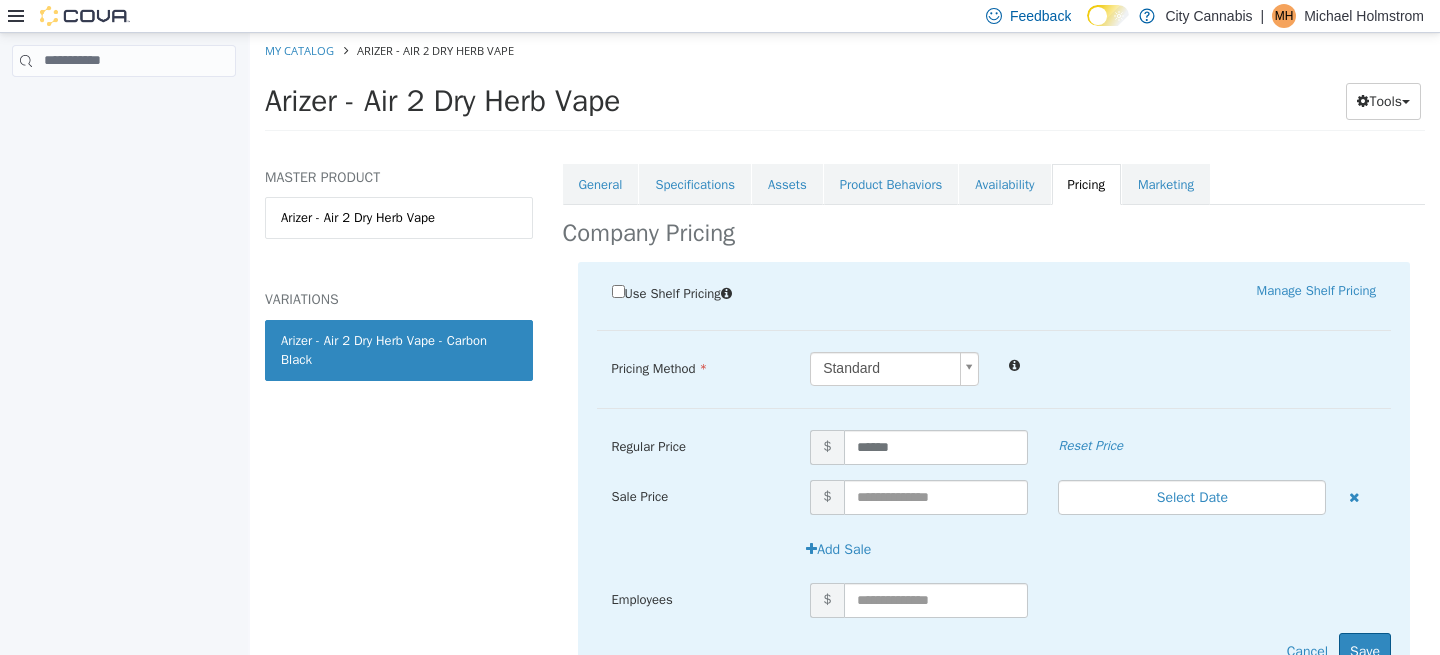 scroll, scrollTop: 387, scrollLeft: 0, axis: vertical 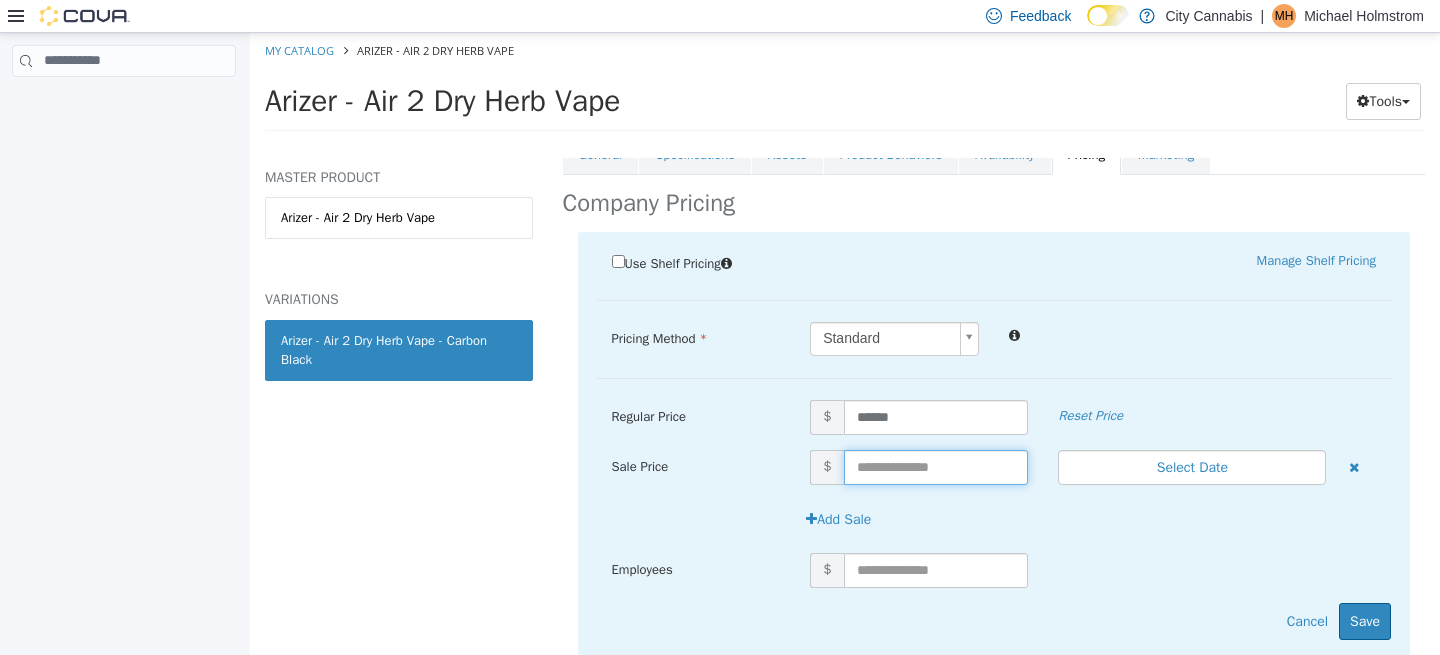 click at bounding box center [936, 466] 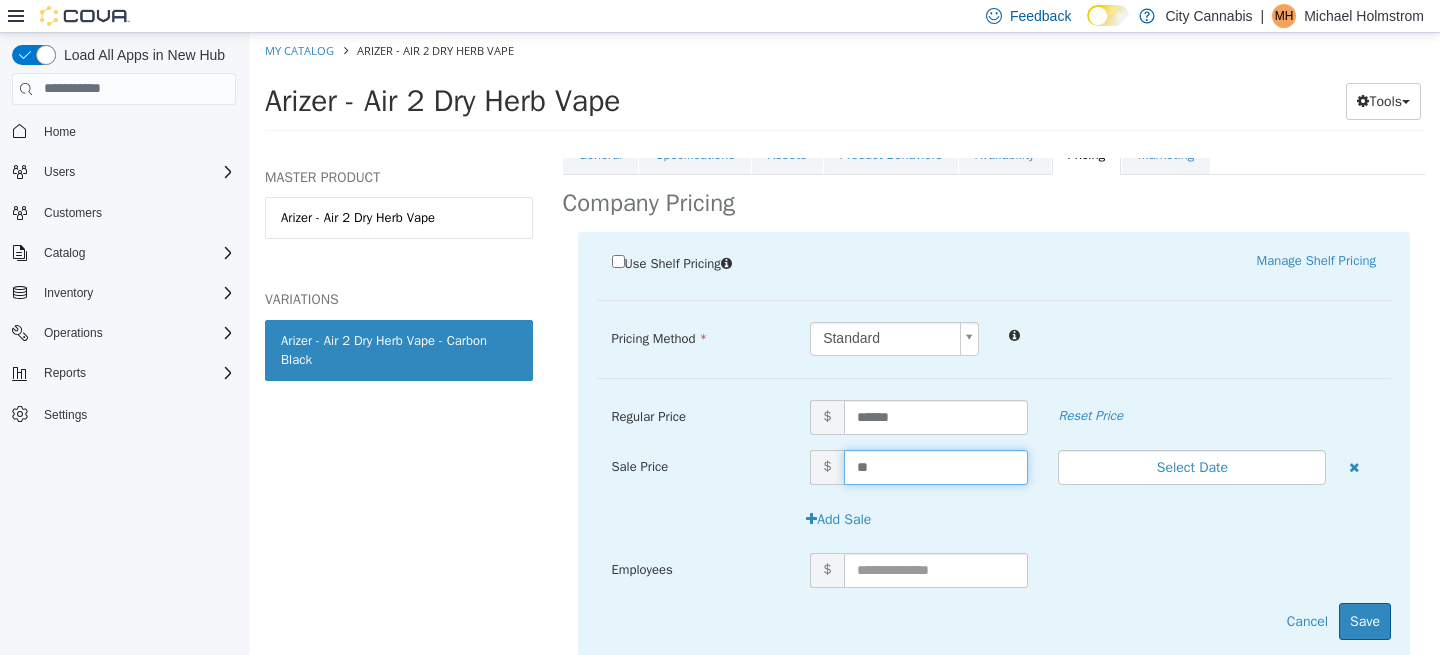 type on "***" 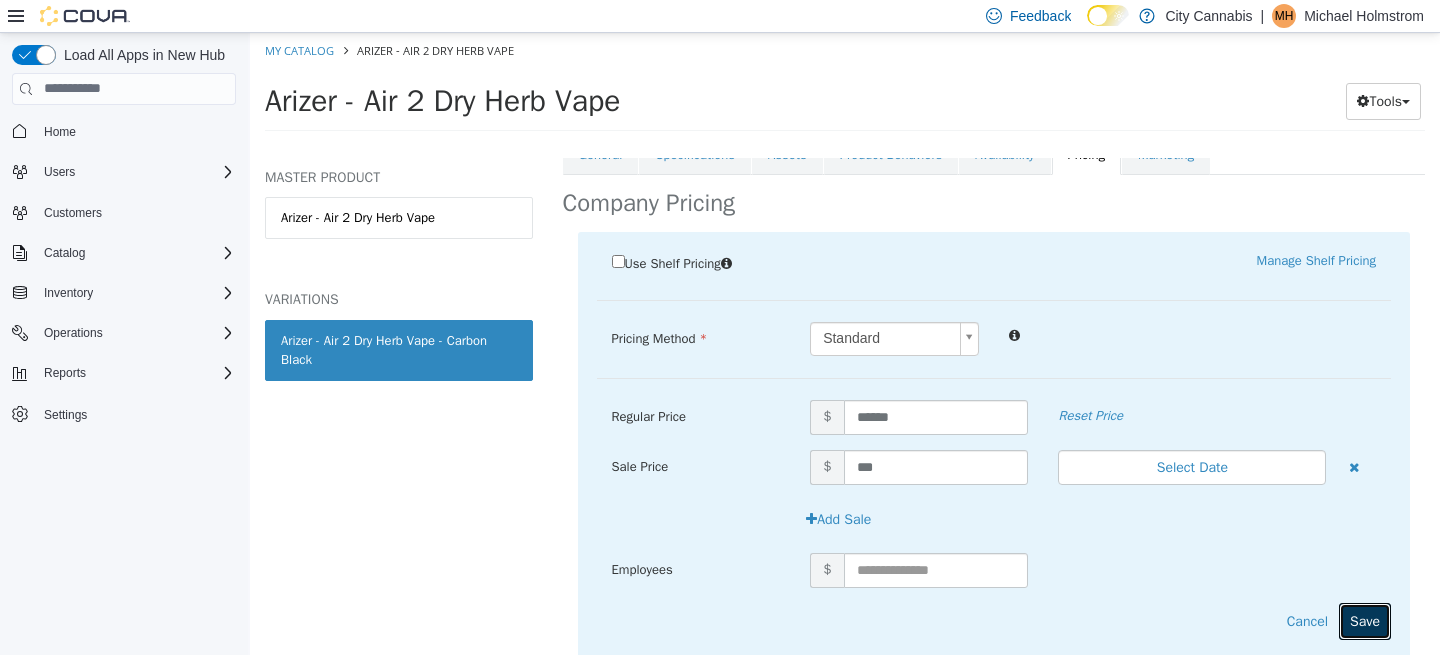 click on "Save" at bounding box center [1365, 620] 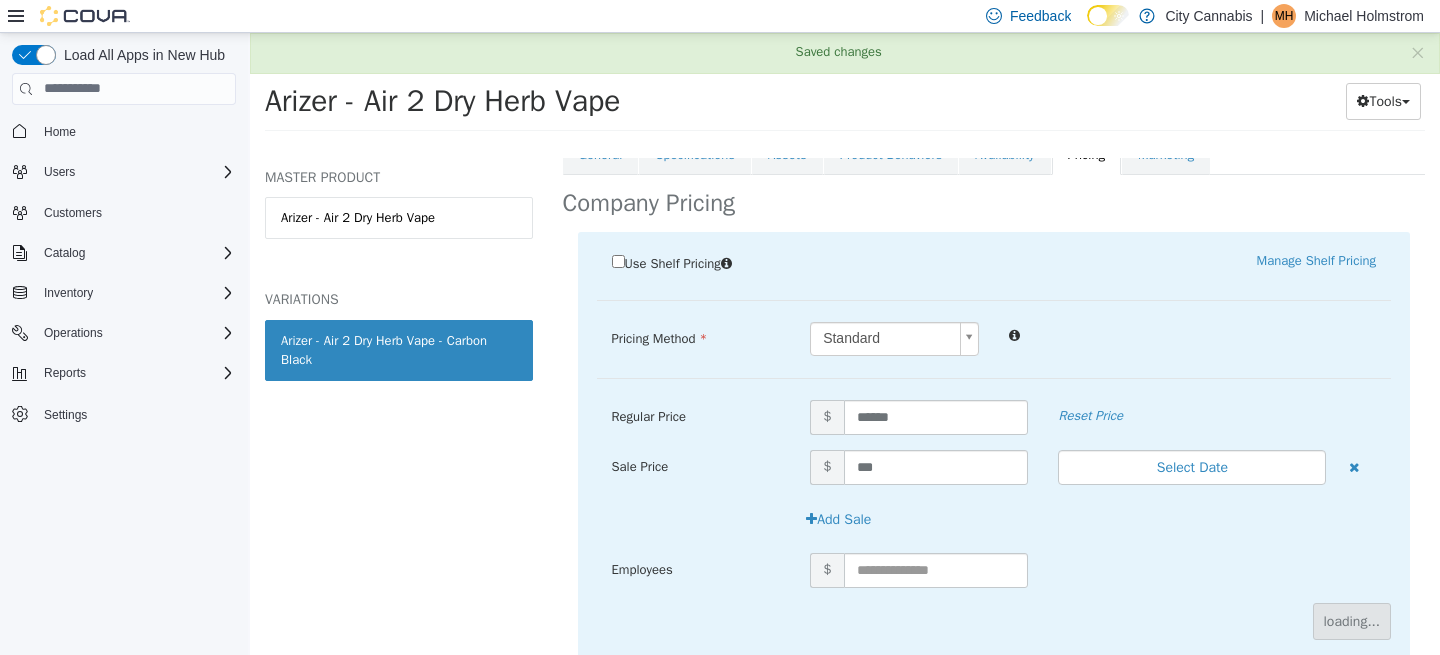 scroll, scrollTop: 228, scrollLeft: 0, axis: vertical 